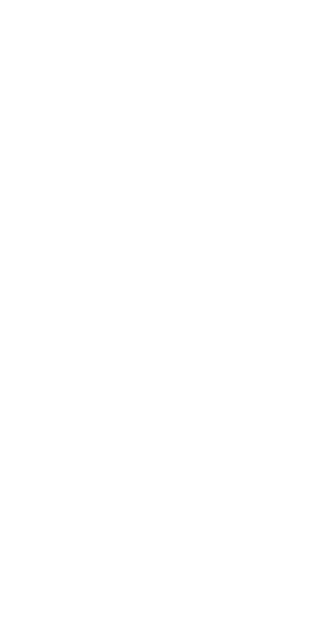 scroll, scrollTop: 0, scrollLeft: 0, axis: both 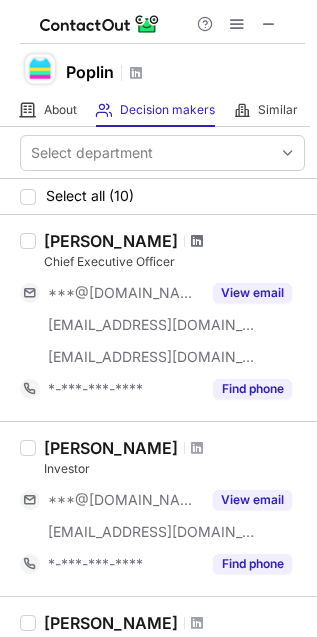 click at bounding box center (197, 241) 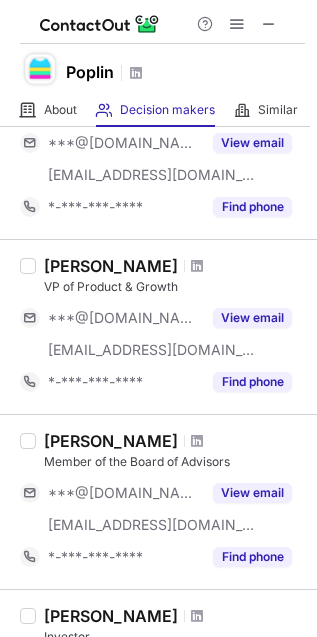 scroll, scrollTop: 361, scrollLeft: 0, axis: vertical 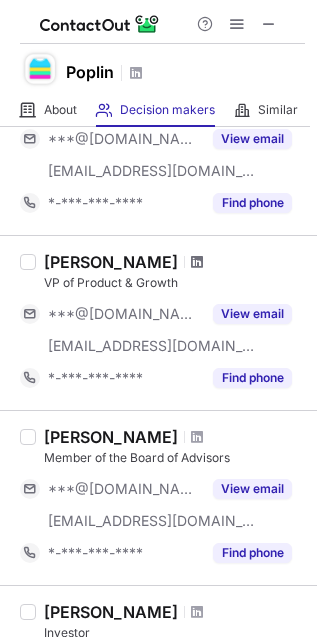 click at bounding box center [197, 262] 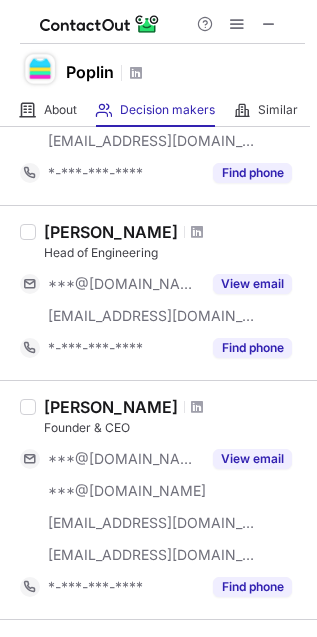 scroll, scrollTop: 917, scrollLeft: 0, axis: vertical 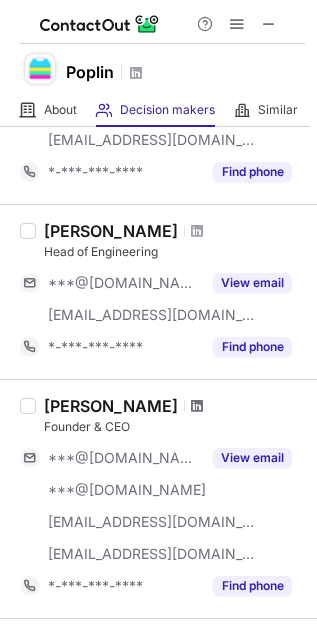 click at bounding box center (197, 406) 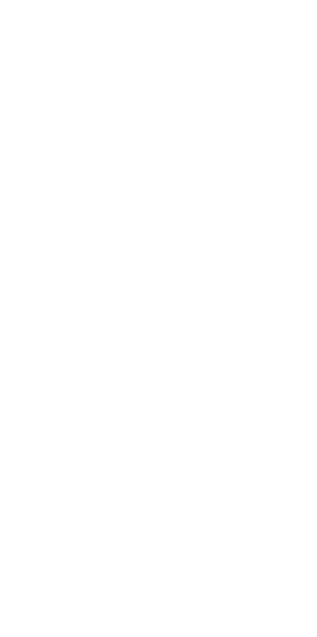 scroll, scrollTop: 0, scrollLeft: 0, axis: both 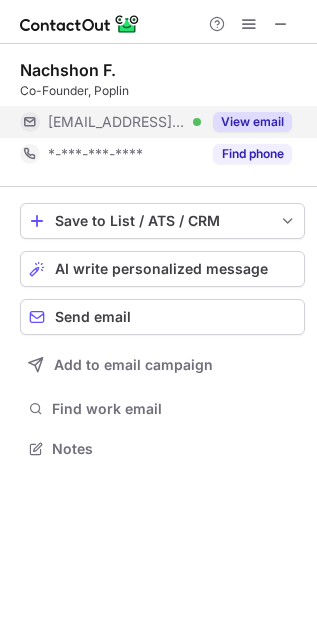click on "***@poplin.co" at bounding box center [117, 122] 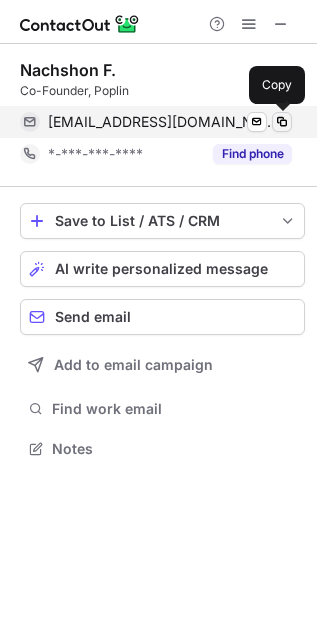 click at bounding box center [282, 122] 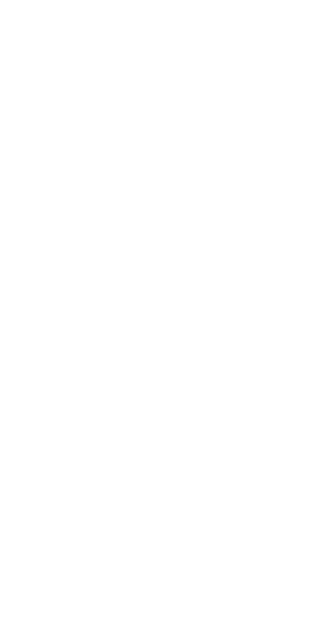 scroll, scrollTop: 0, scrollLeft: 0, axis: both 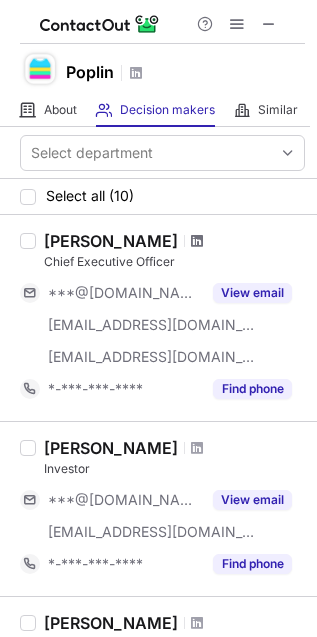 click at bounding box center (197, 241) 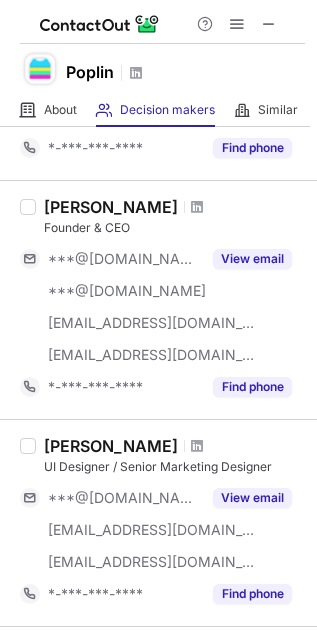 scroll, scrollTop: 1153, scrollLeft: 0, axis: vertical 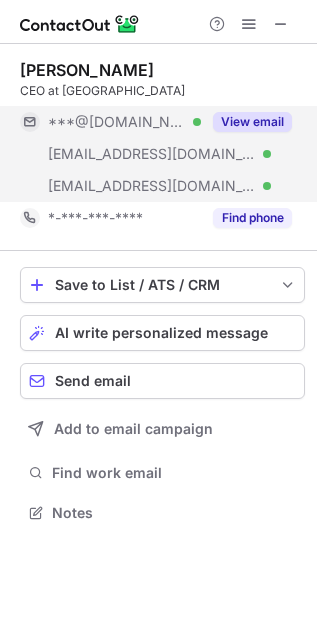 click on "***@marriagemax.com" at bounding box center (152, 154) 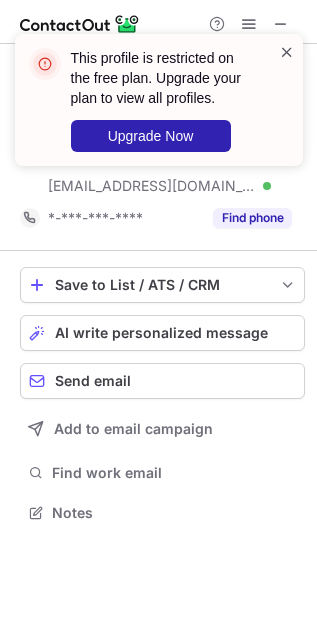 click at bounding box center [287, 52] 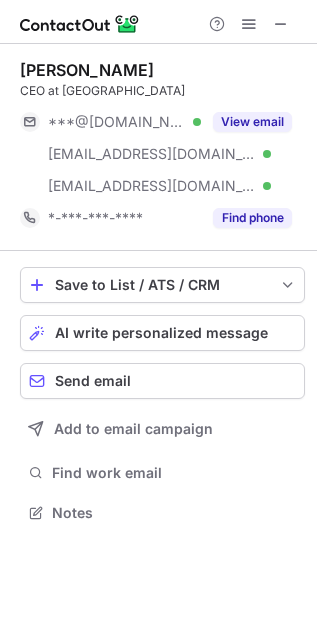 click on "This profile is restricted on the free plan. Upgrade your plan to view all profiles. Upgrade Now" at bounding box center (159, 108) 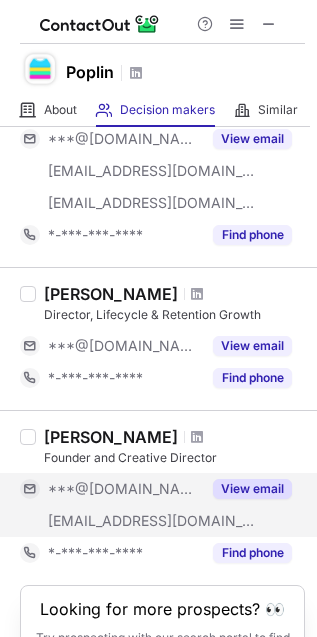 scroll, scrollTop: 1596, scrollLeft: 0, axis: vertical 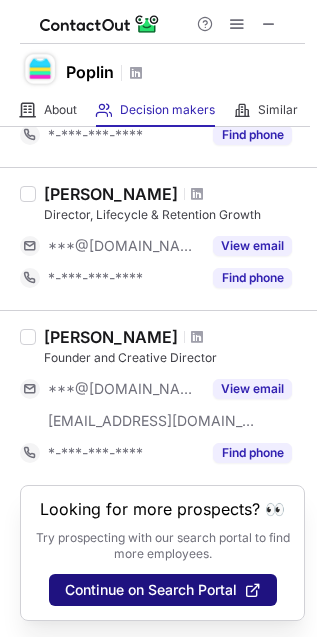 click on "Continue on Search Portal" at bounding box center (151, 590) 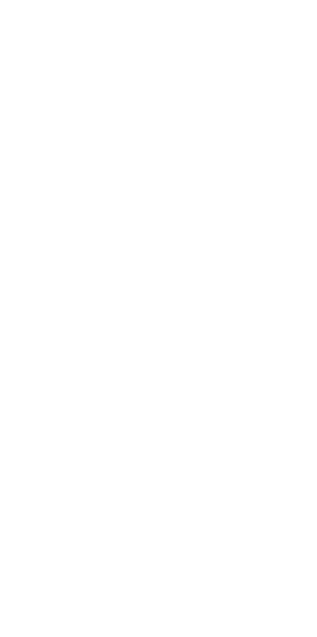scroll, scrollTop: 0, scrollLeft: 0, axis: both 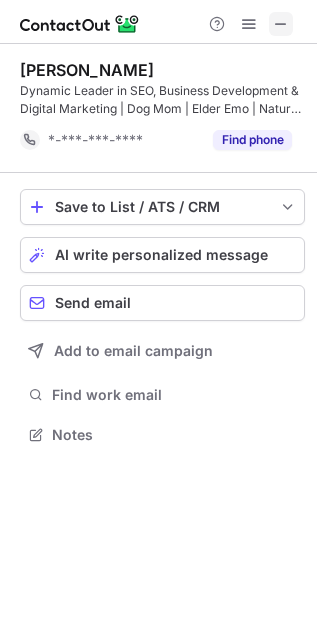 click at bounding box center [281, 24] 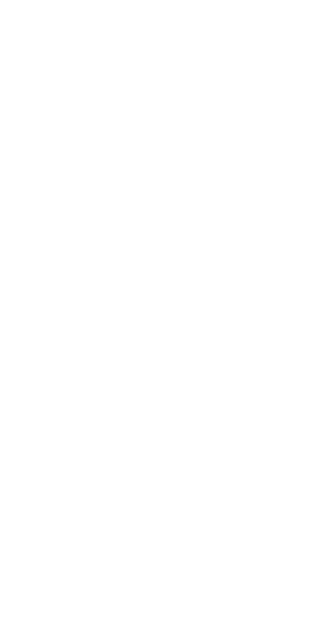 scroll, scrollTop: 0, scrollLeft: 0, axis: both 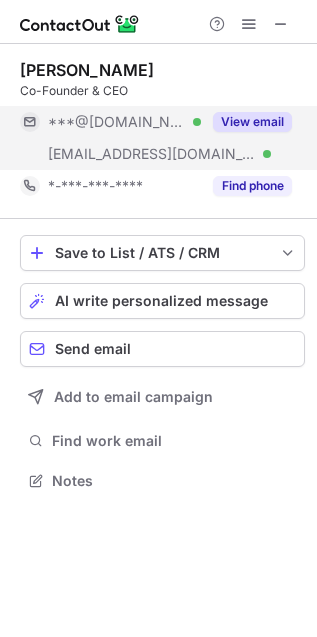 click on "***@yahoo.com Verified" at bounding box center (110, 122) 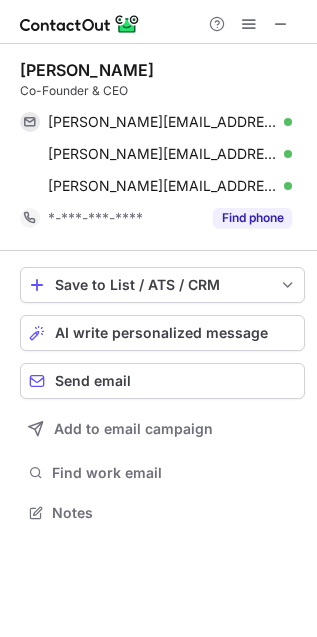 scroll, scrollTop: 10, scrollLeft: 10, axis: both 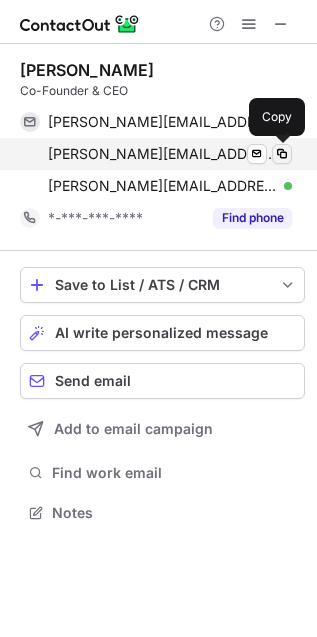 click at bounding box center (282, 154) 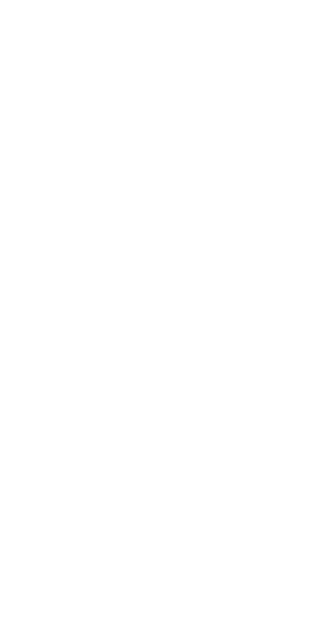 scroll, scrollTop: 0, scrollLeft: 0, axis: both 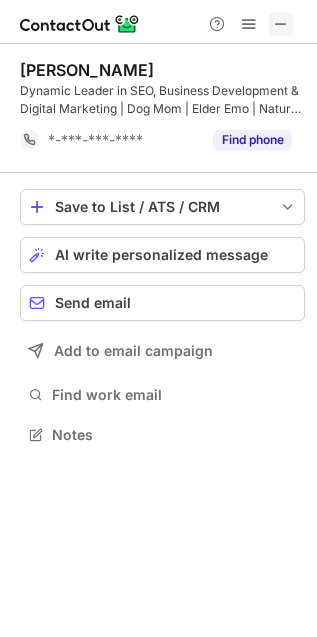 click at bounding box center [281, 24] 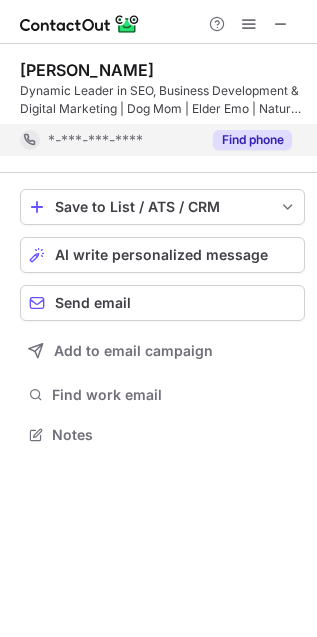 click on "*-***-***-****" at bounding box center [95, 140] 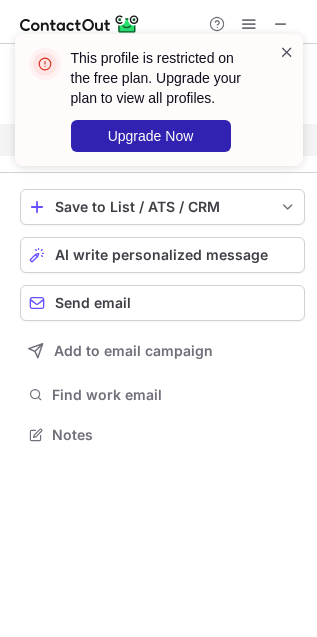 click at bounding box center (287, 52) 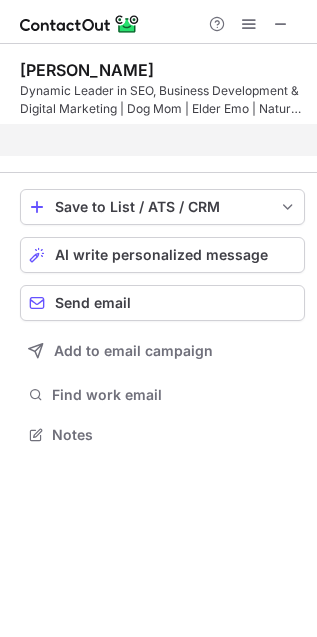 click on "This profile is restricted on the free plan. Upgrade your plan to view all profiles. Upgrade Now" at bounding box center [159, 108] 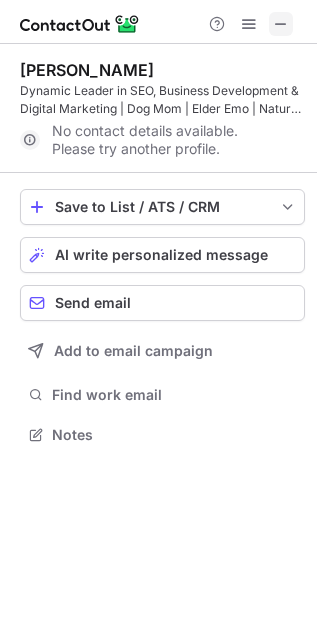 click at bounding box center (281, 24) 